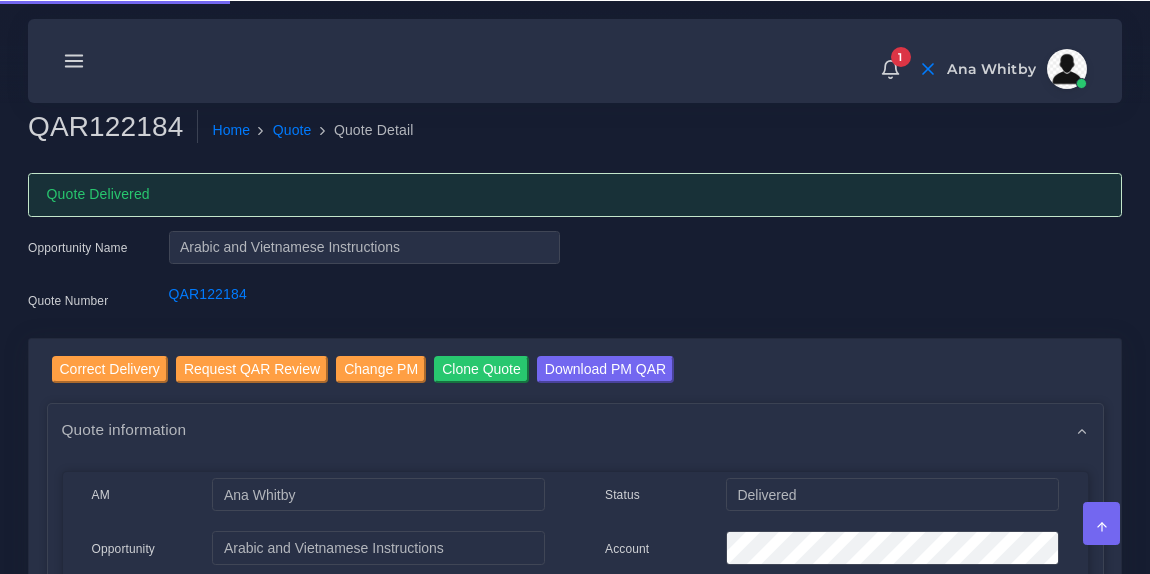 scroll, scrollTop: 0, scrollLeft: 0, axis: both 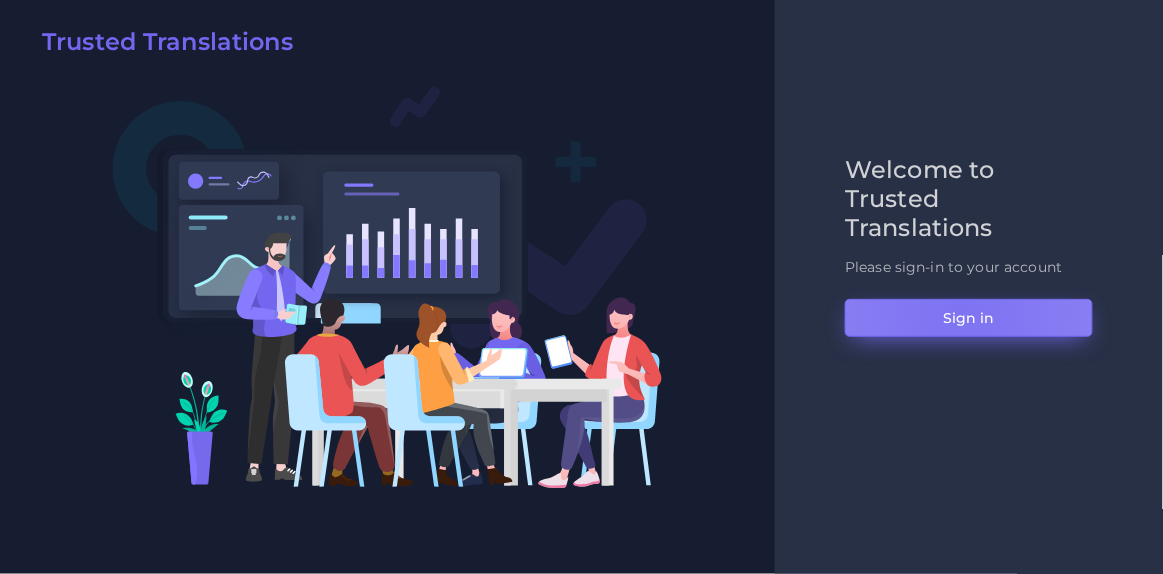 click on "Sign in" at bounding box center (969, 318) 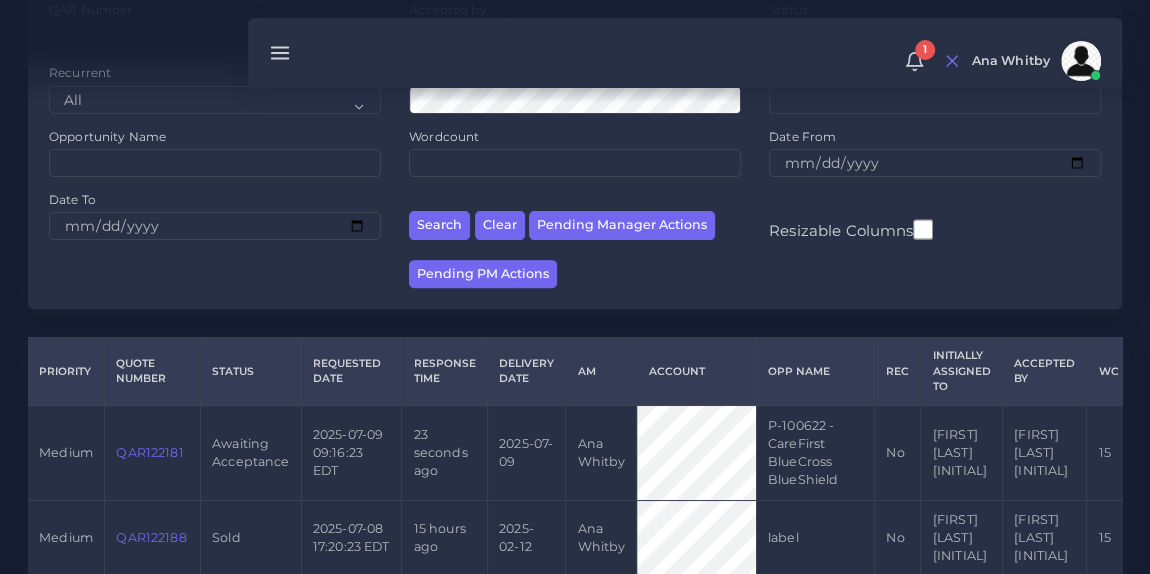 scroll, scrollTop: 250, scrollLeft: 0, axis: vertical 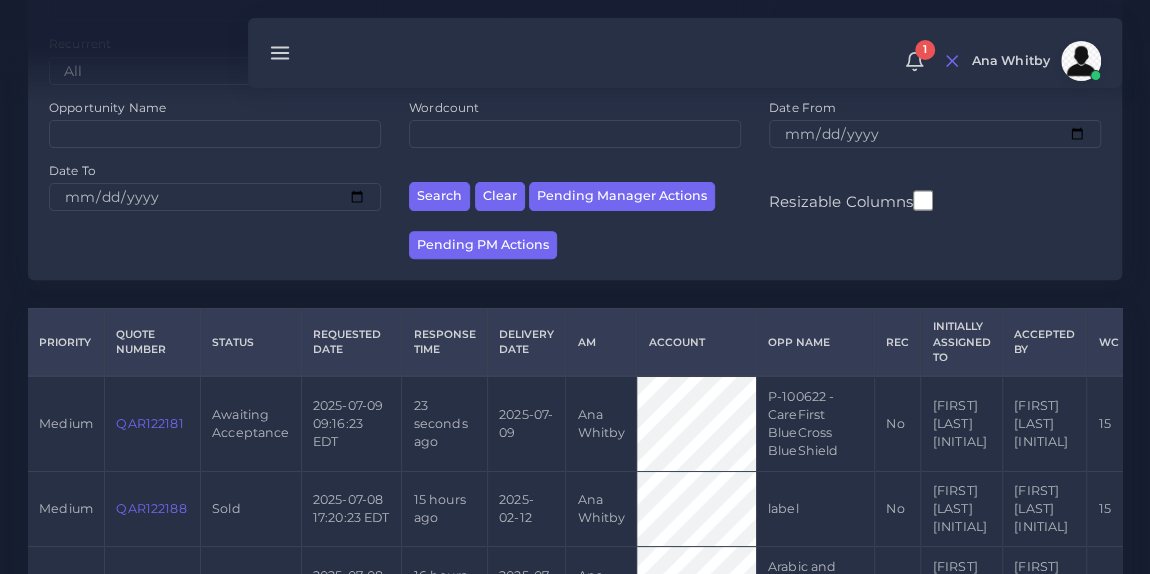click on "QAR122181" at bounding box center [149, 423] 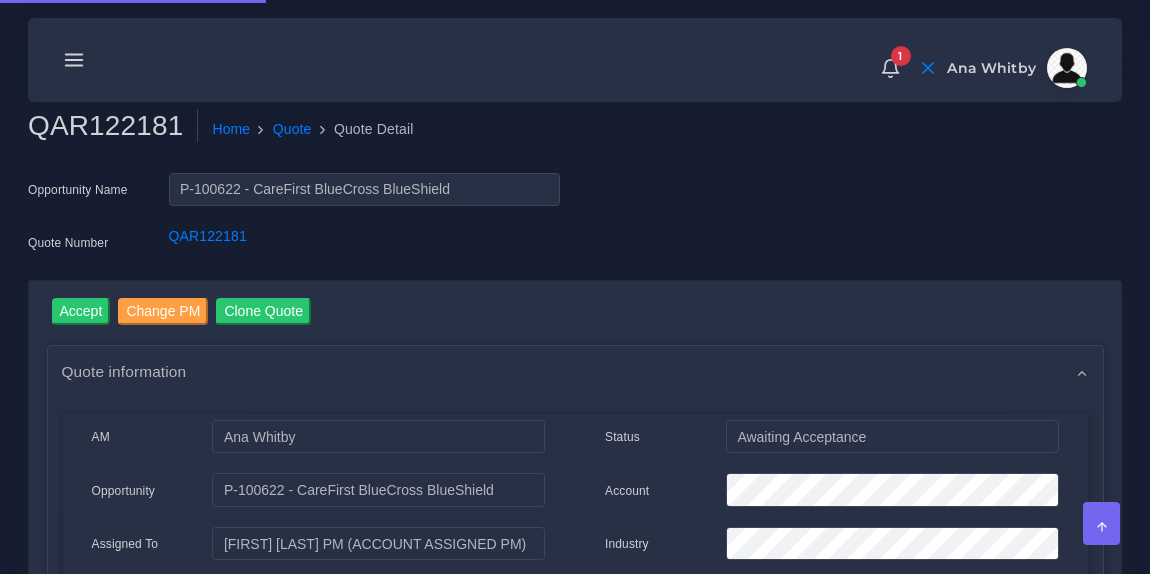 scroll, scrollTop: 0, scrollLeft: 0, axis: both 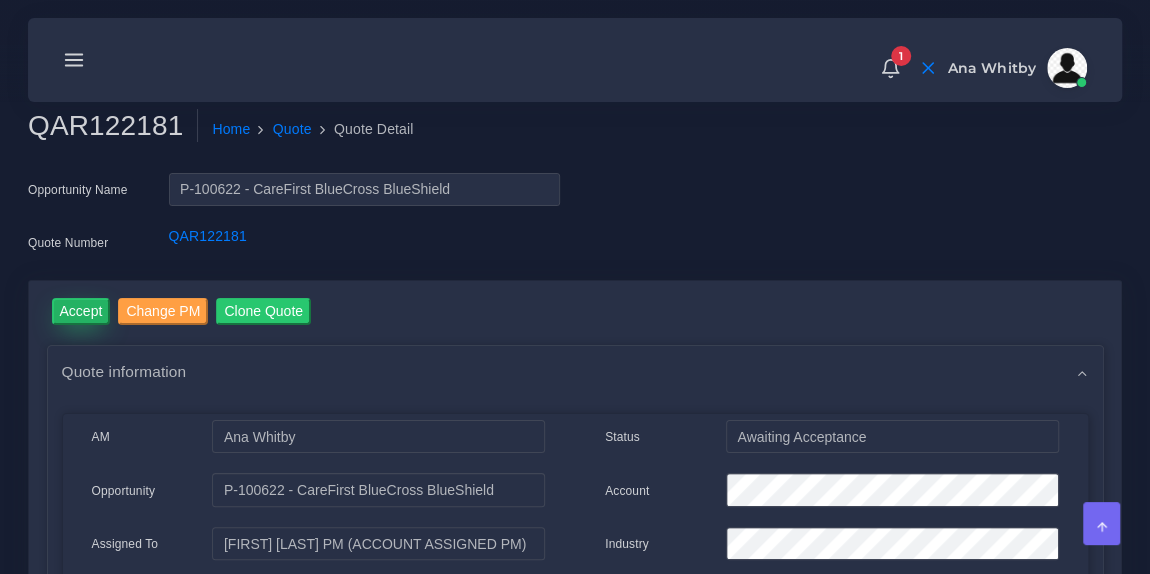 click on "Accept" at bounding box center [81, 311] 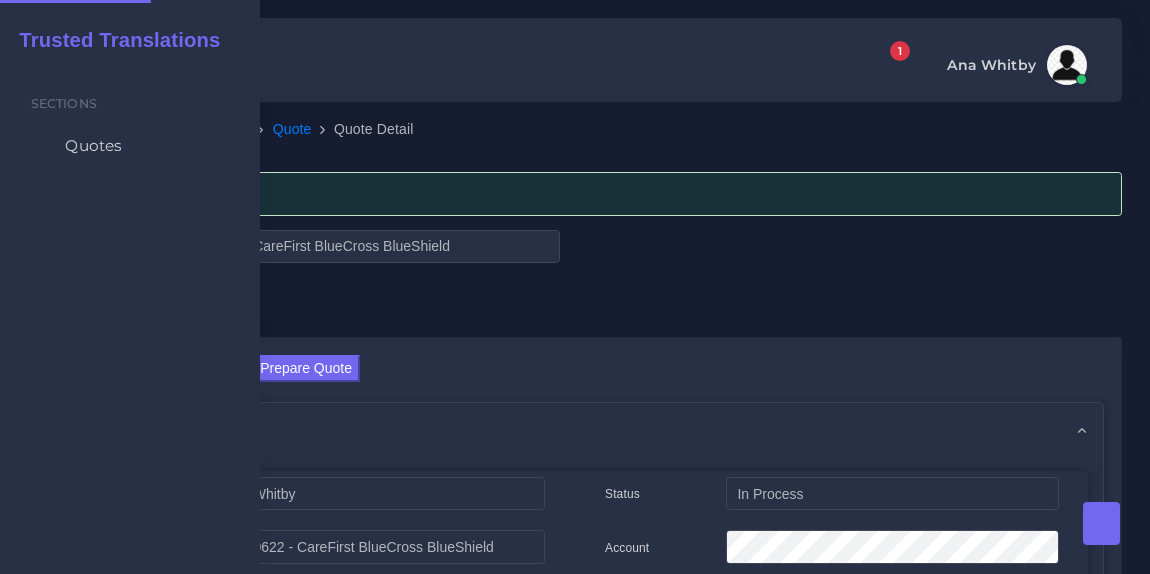 scroll, scrollTop: 0, scrollLeft: 0, axis: both 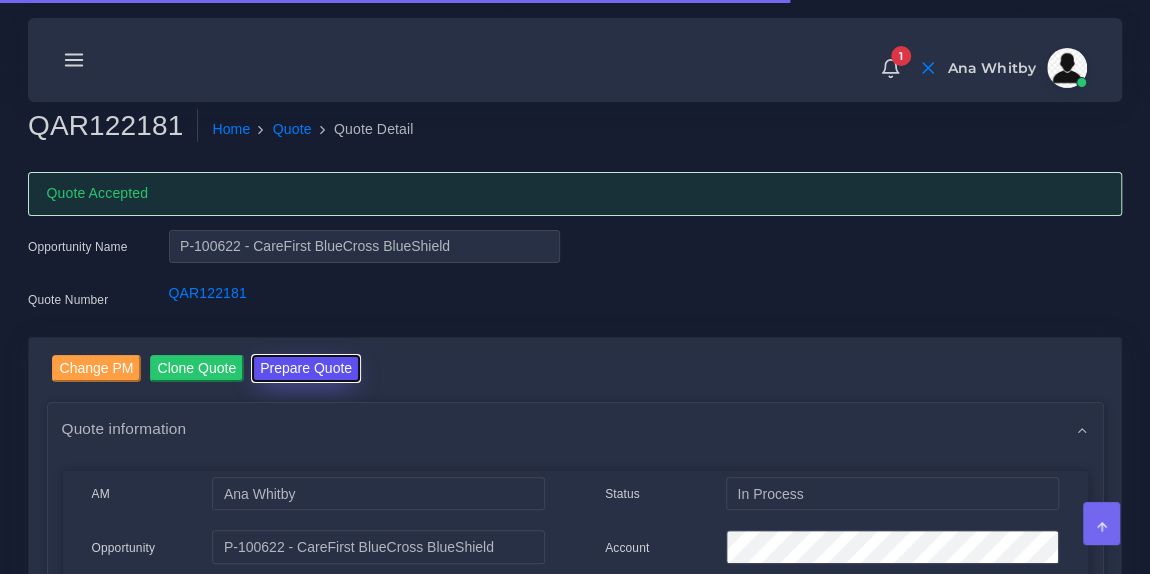 click on "Prepare Quote" at bounding box center [306, 368] 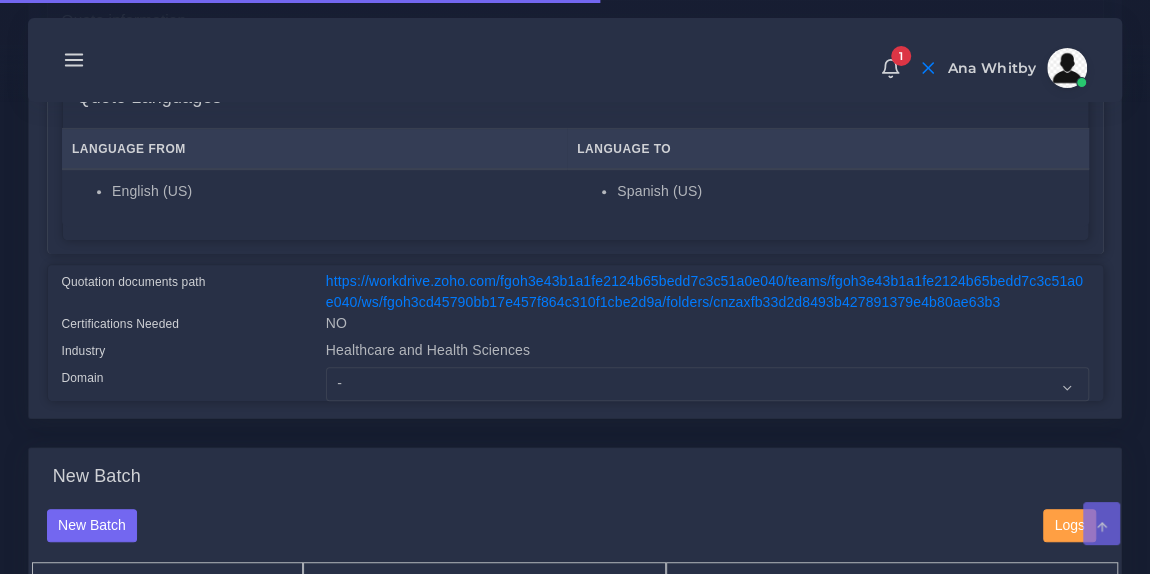 scroll, scrollTop: 366, scrollLeft: 0, axis: vertical 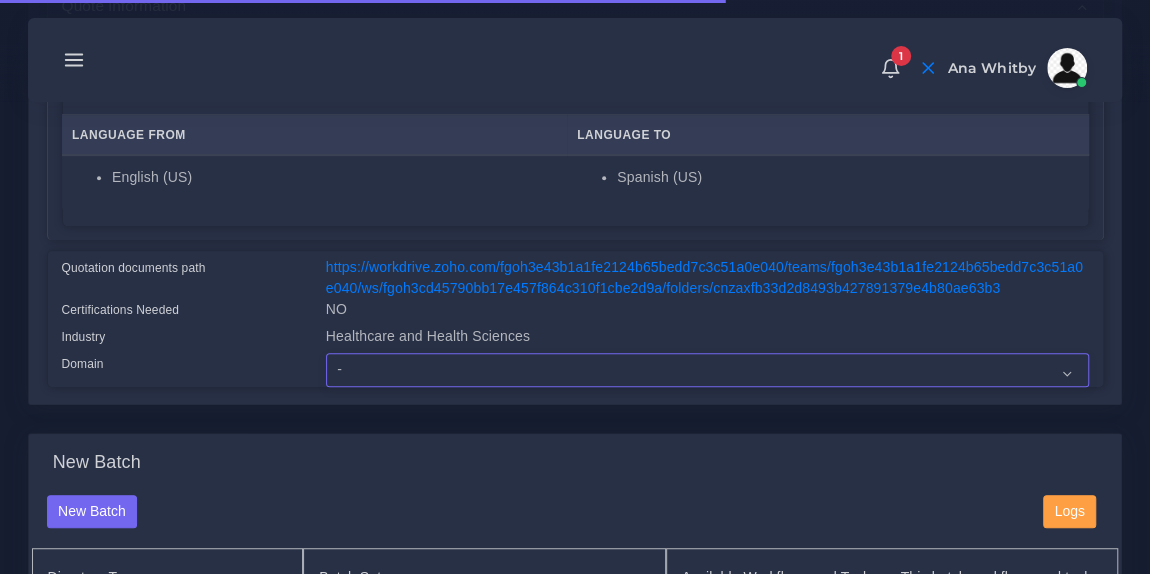 click on "-
Advertising and Media
Agriculture, Forestry and Fishing
Architecture, Building and Construction
Automotive
Chemicals
Computer Hardware
Computer Software
Consumer Electronics - Home appliances
Education
Energy, Water, Transportation and Utilities
Finance - Banking
Food Manufacturing and Services
Healthcare and Health Sciences
Hospitality, Leisure, Tourism and Arts
Human Resources - HR
Industrial Electronics
Industrial Manufacturing Insurance" at bounding box center [707, 370] 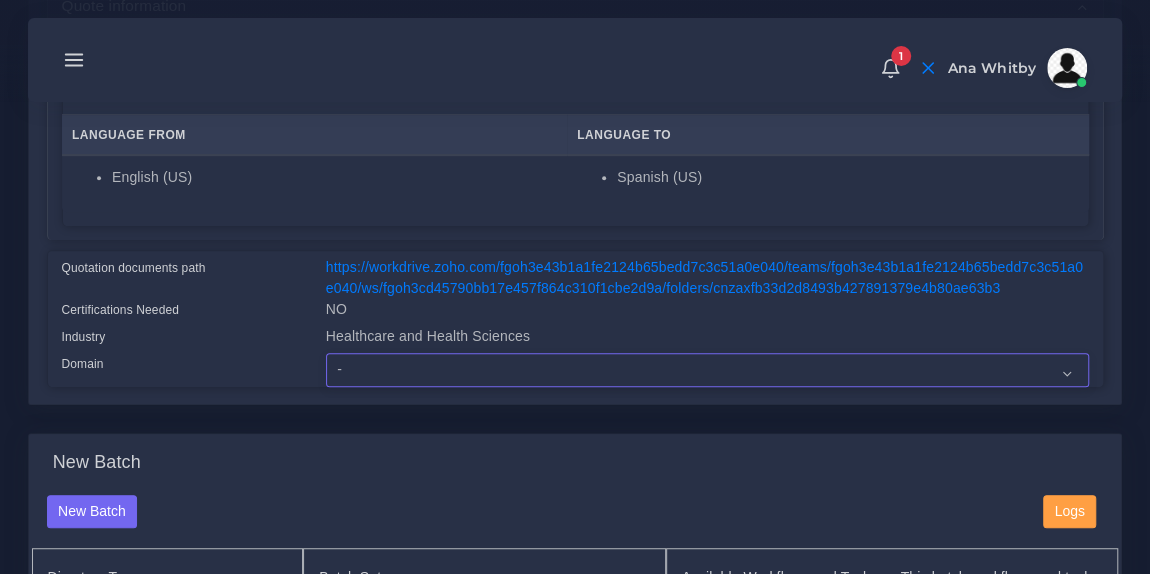select on "Healthcare and Health Sciences" 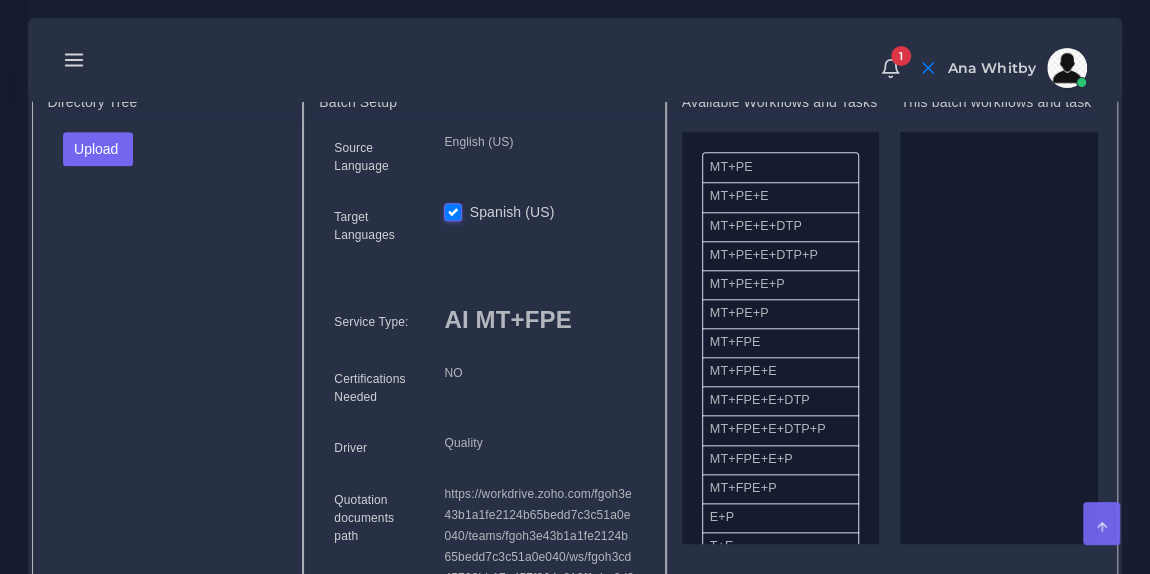 scroll, scrollTop: 857, scrollLeft: 0, axis: vertical 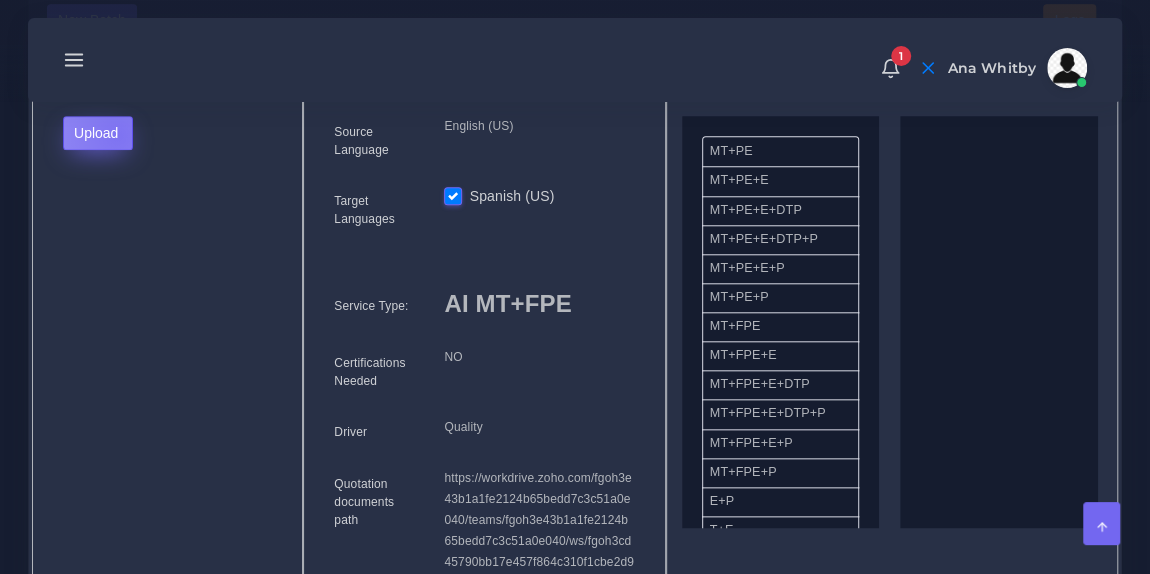 click on "Upload" at bounding box center (98, 133) 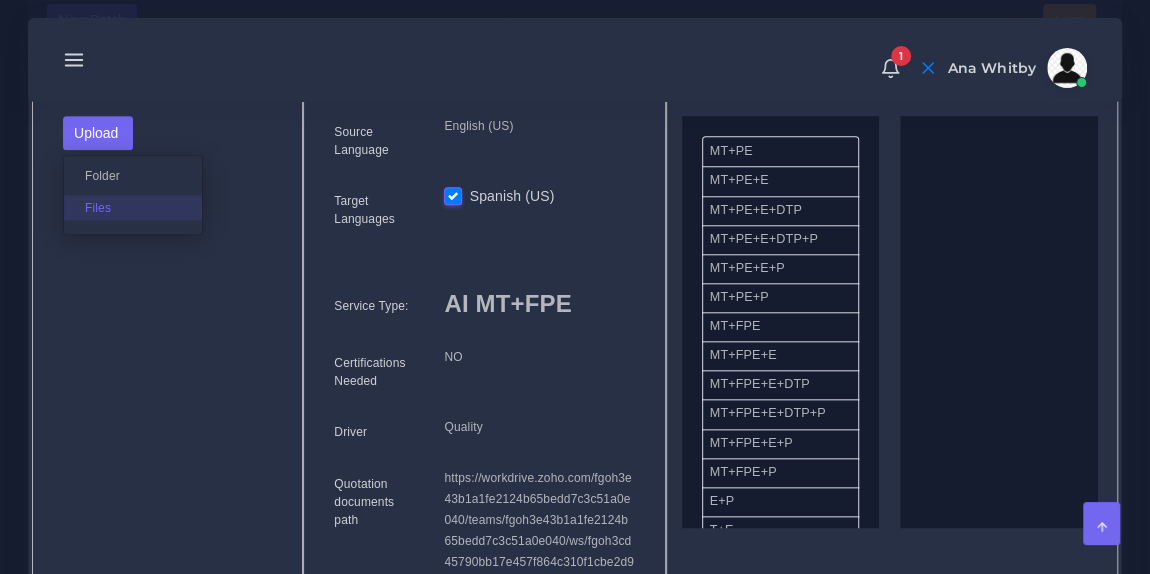 click on "Files" at bounding box center [133, 207] 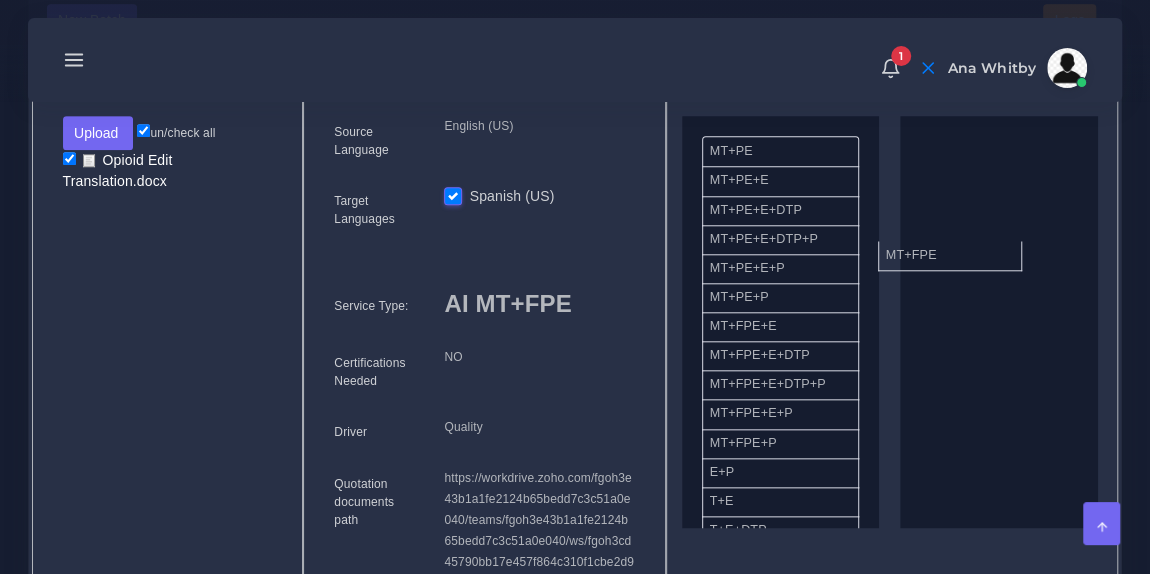 drag, startPoint x: 817, startPoint y: 335, endPoint x: 993, endPoint y: 251, distance: 195.01794 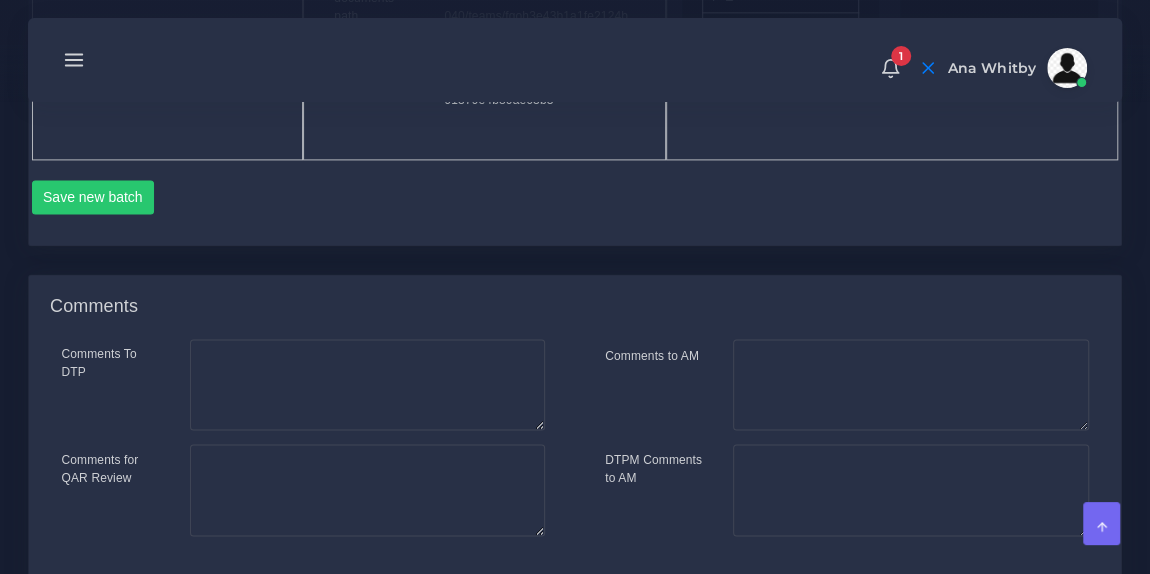 scroll, scrollTop: 1373, scrollLeft: 0, axis: vertical 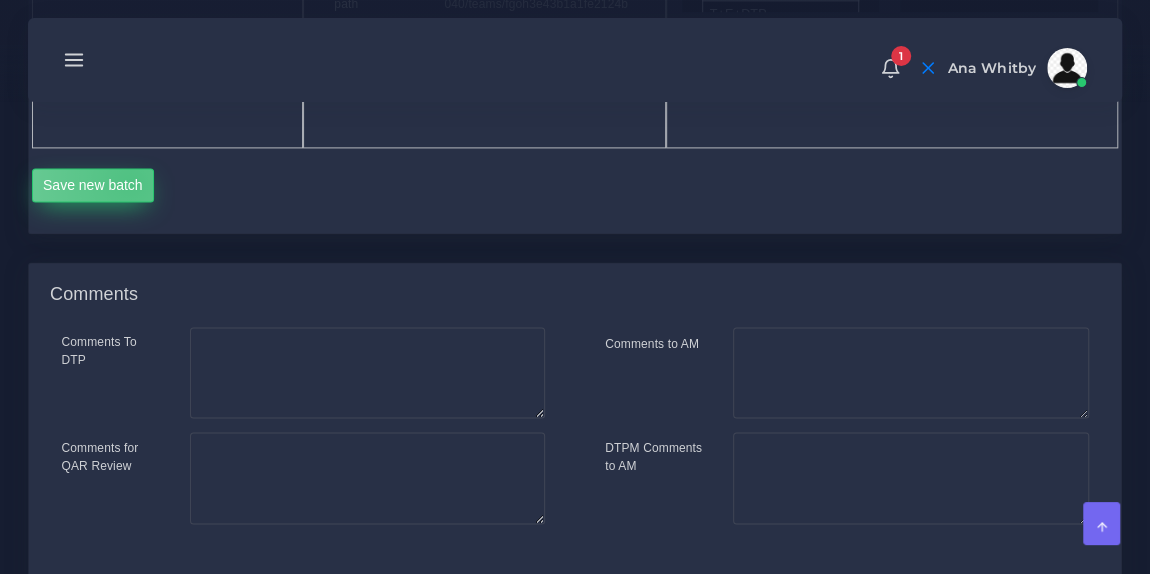 click on "Save new batch" at bounding box center [93, 185] 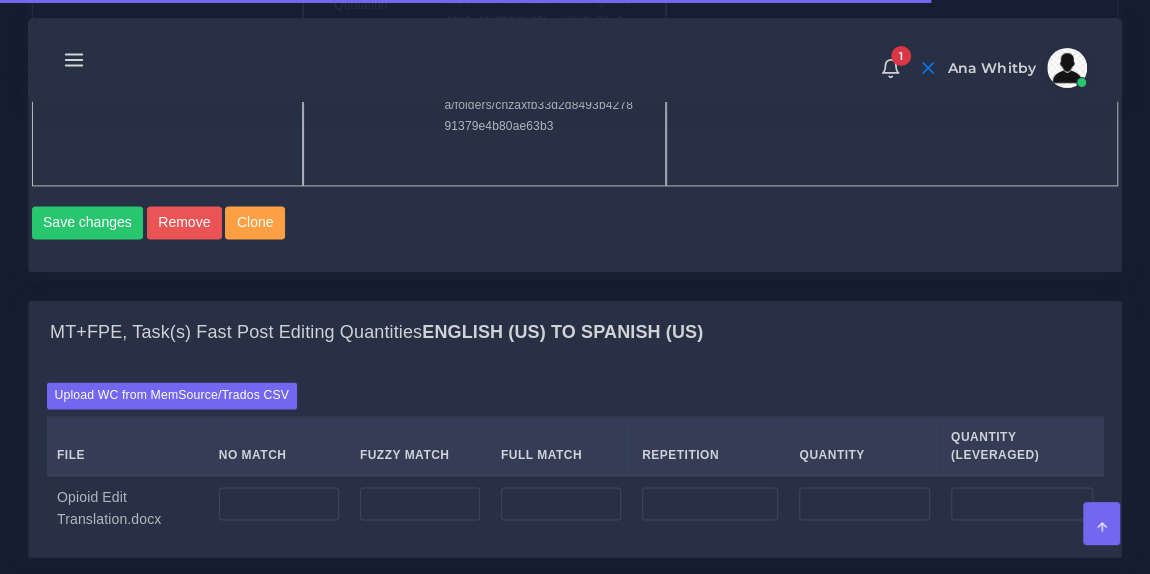 scroll, scrollTop: 1397, scrollLeft: 0, axis: vertical 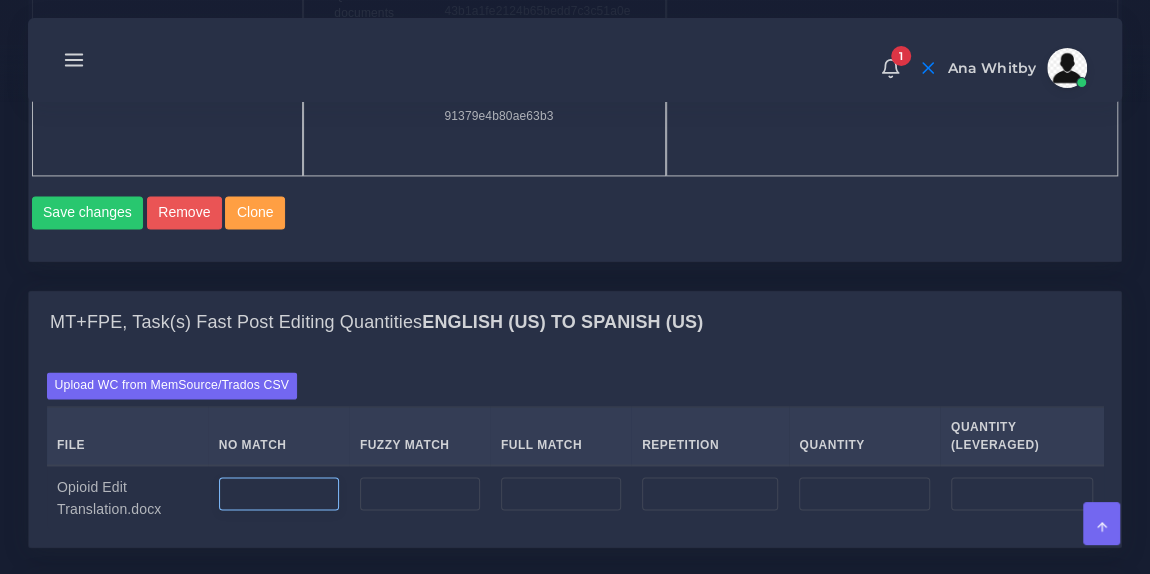 click at bounding box center (279, 494) 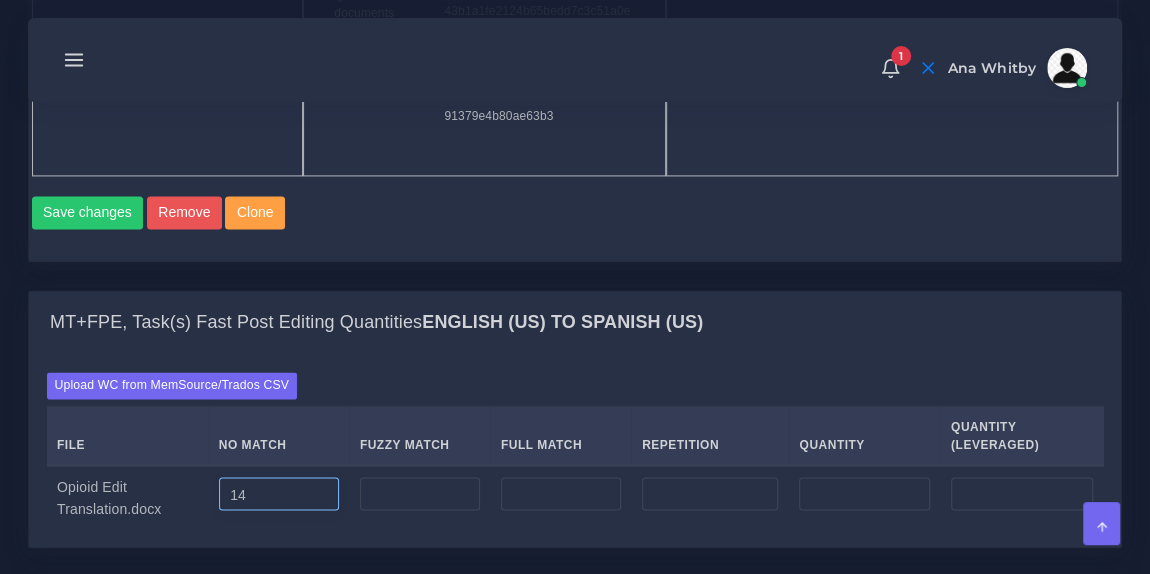 type on "14" 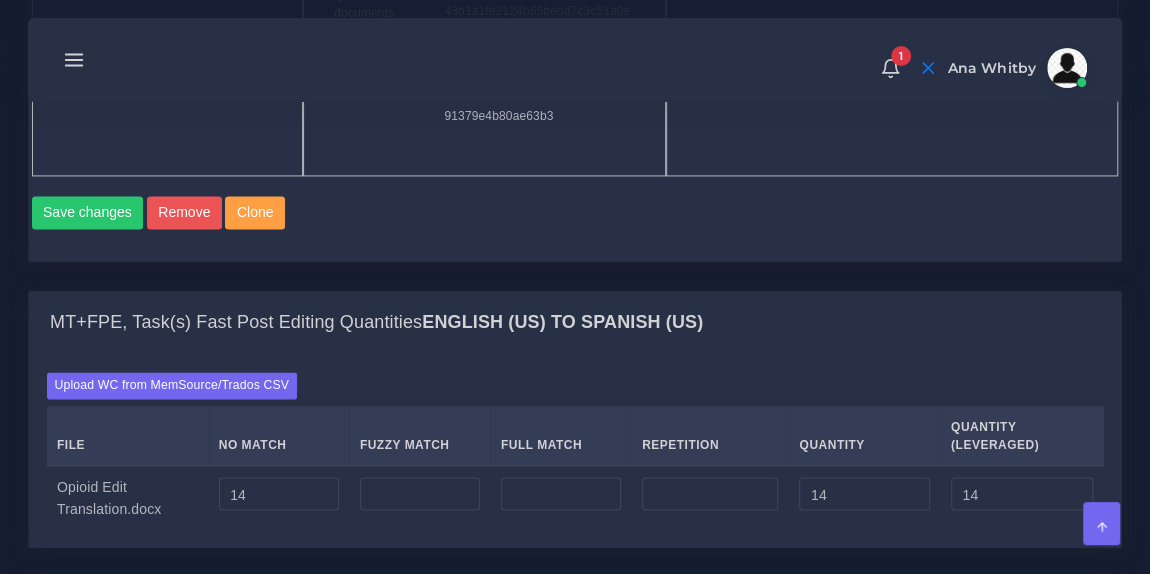 click on "Upload WC from MemSource/Trados CSV
File
No Match
Fuzzy Match
Full Match
Repetition
Quantity
Quantity (Leveraged)
14" at bounding box center [575, 450] 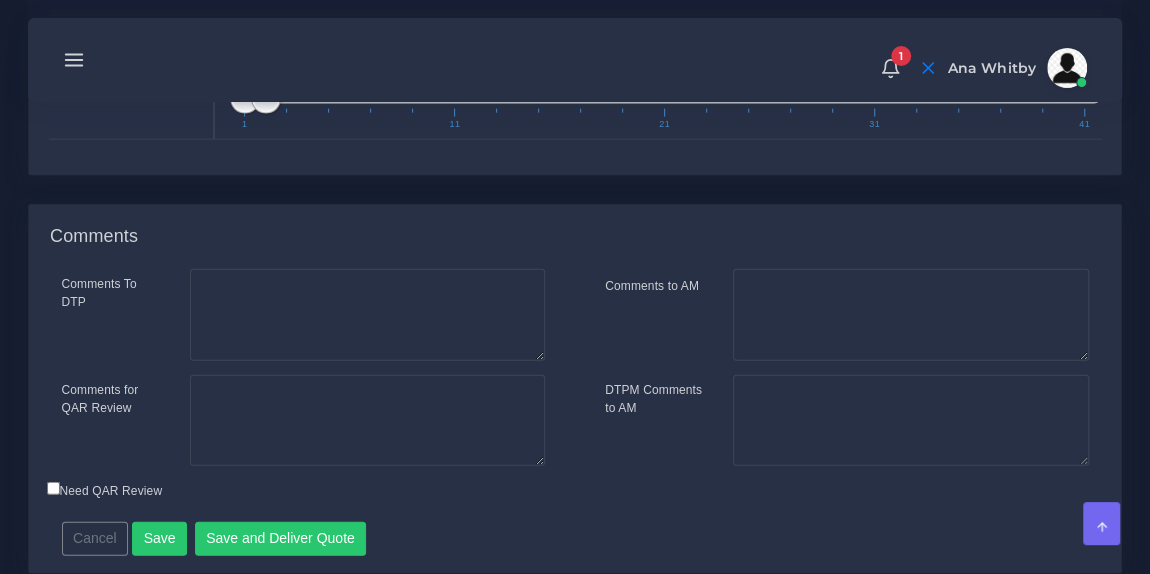scroll, scrollTop: 2318, scrollLeft: 0, axis: vertical 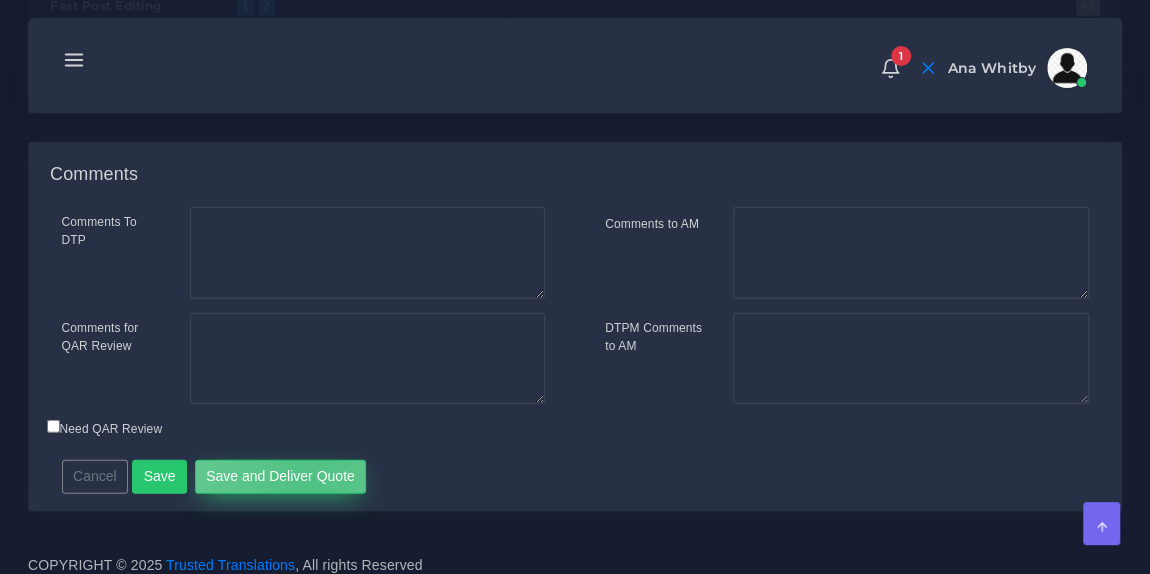 click on "Save and  Deliver Quote" at bounding box center [281, 477] 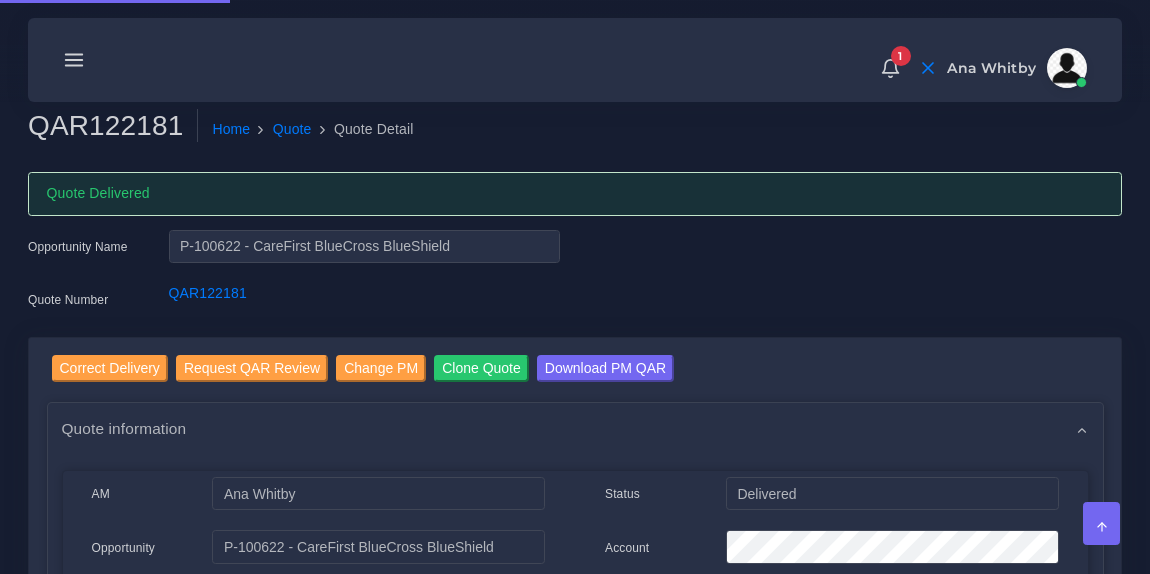 scroll, scrollTop: 0, scrollLeft: 0, axis: both 